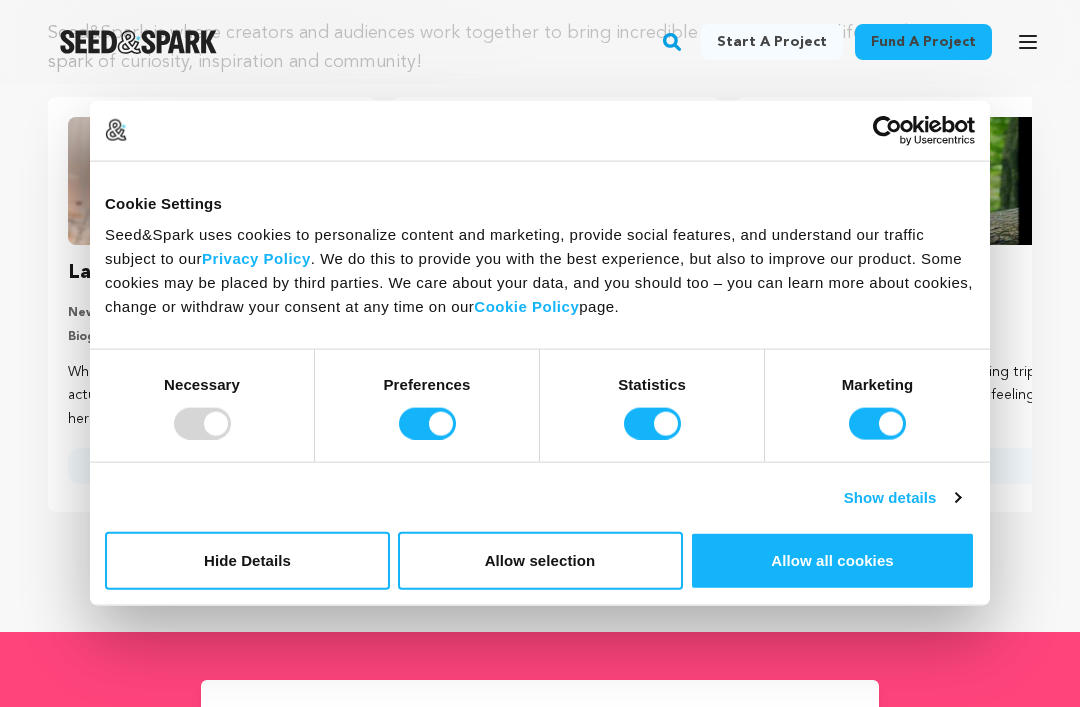 scroll, scrollTop: 282, scrollLeft: 0, axis: vertical 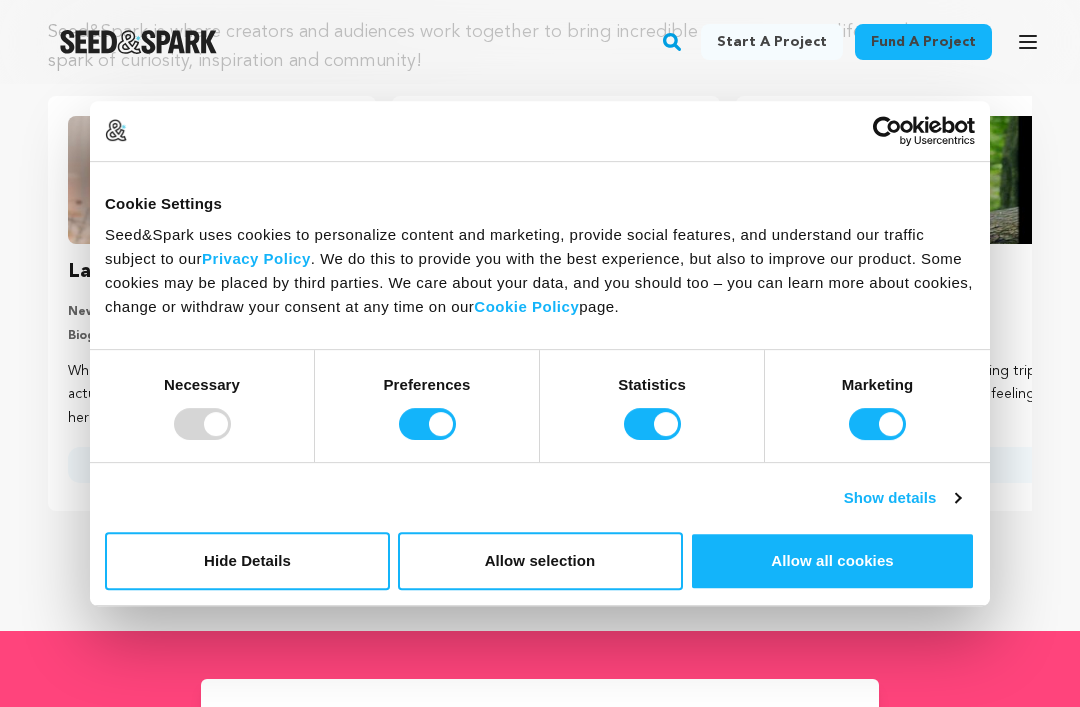 click on "Allow all cookies" at bounding box center [832, 561] 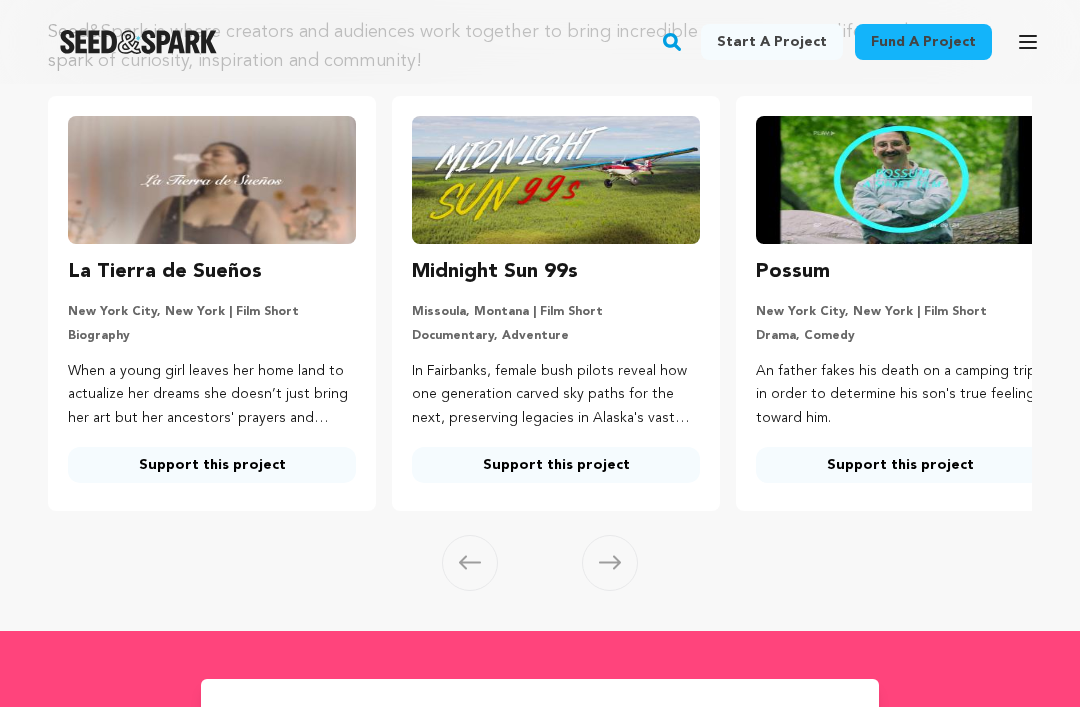 scroll, scrollTop: 0, scrollLeft: -5, axis: horizontal 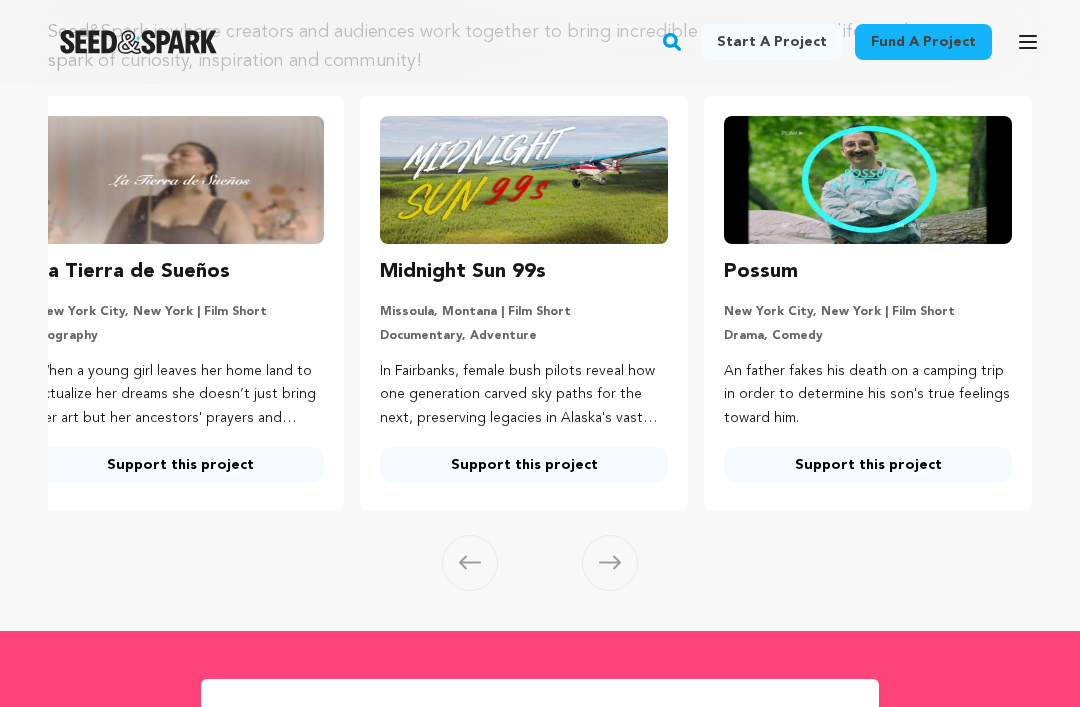 click at bounding box center [610, 563] 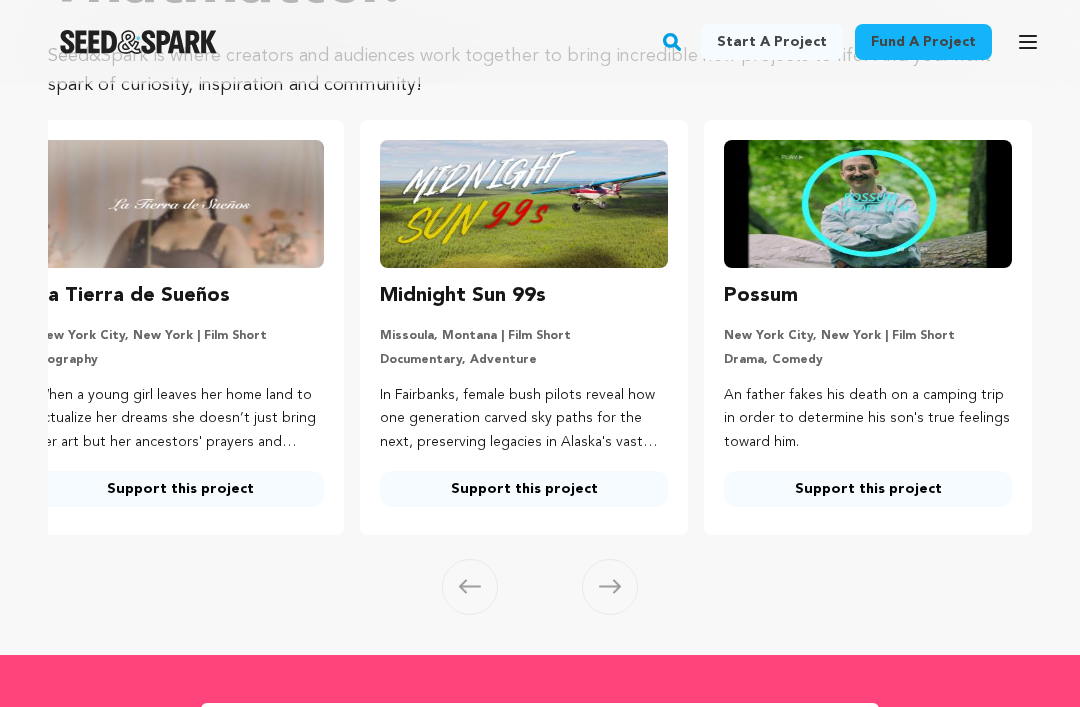 scroll, scrollTop: 267, scrollLeft: 0, axis: vertical 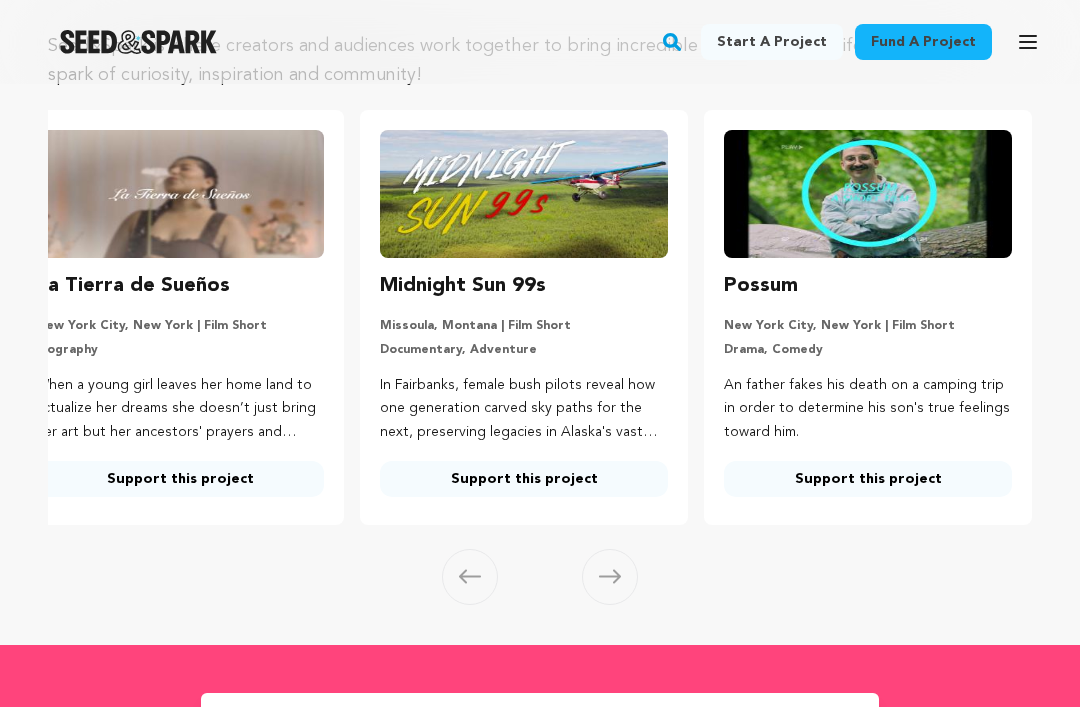 click 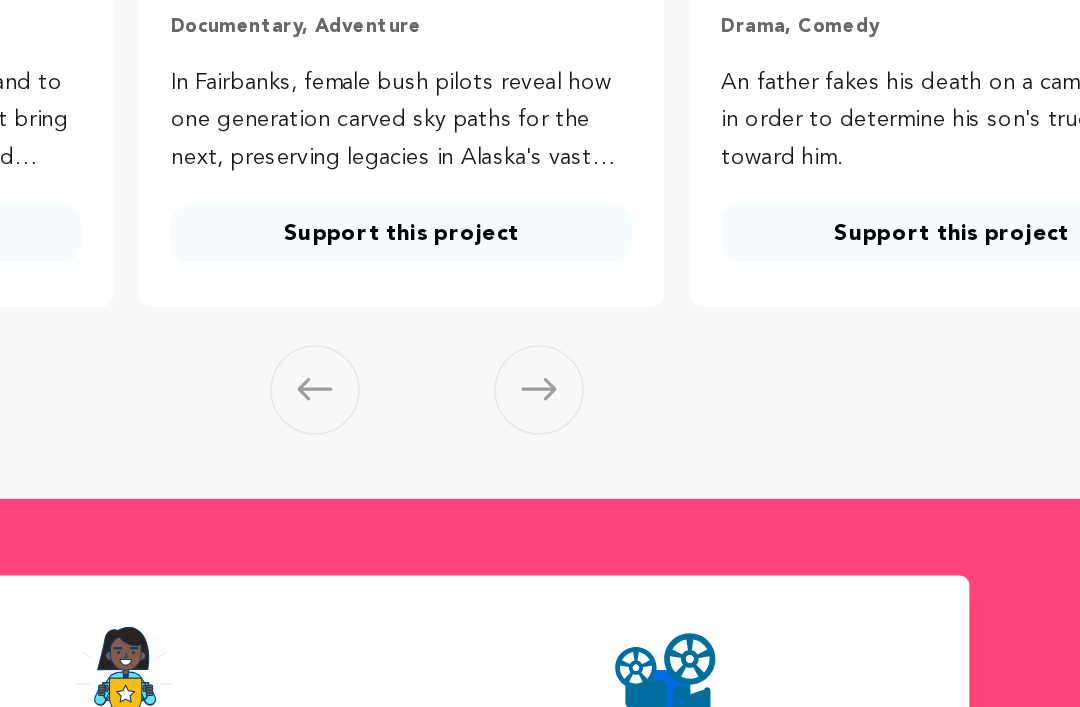 click on "82%
Success Rate
$77,472,553
Raised
6,377
Projects
Created" at bounding box center (540, 801) 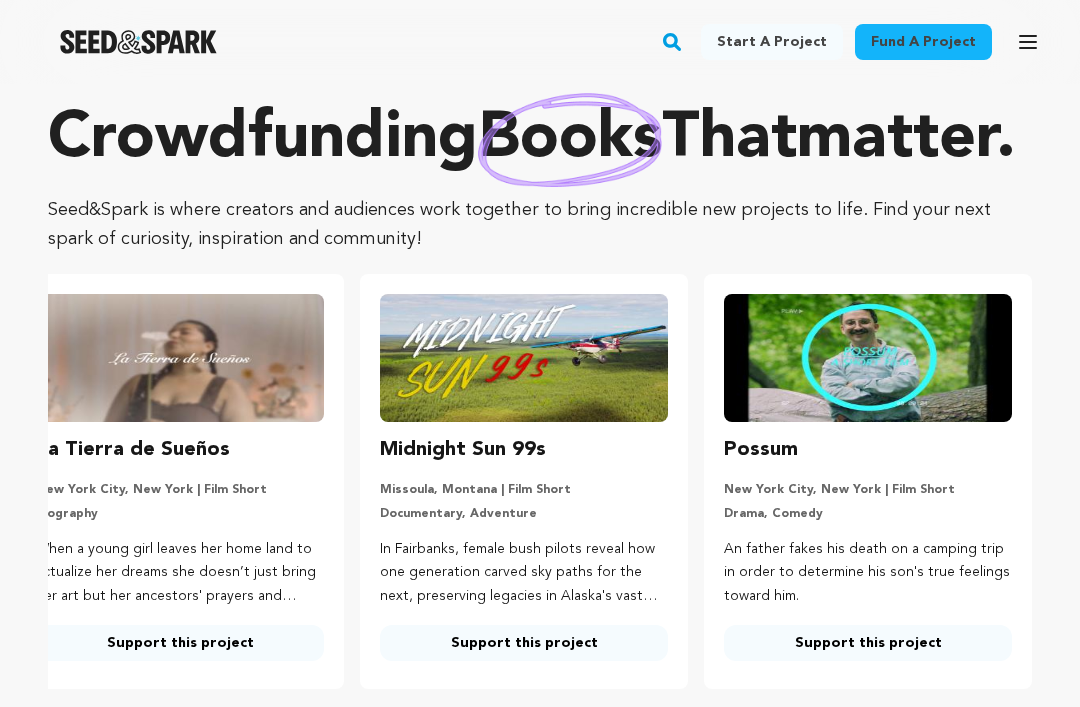 scroll, scrollTop: 29, scrollLeft: 0, axis: vertical 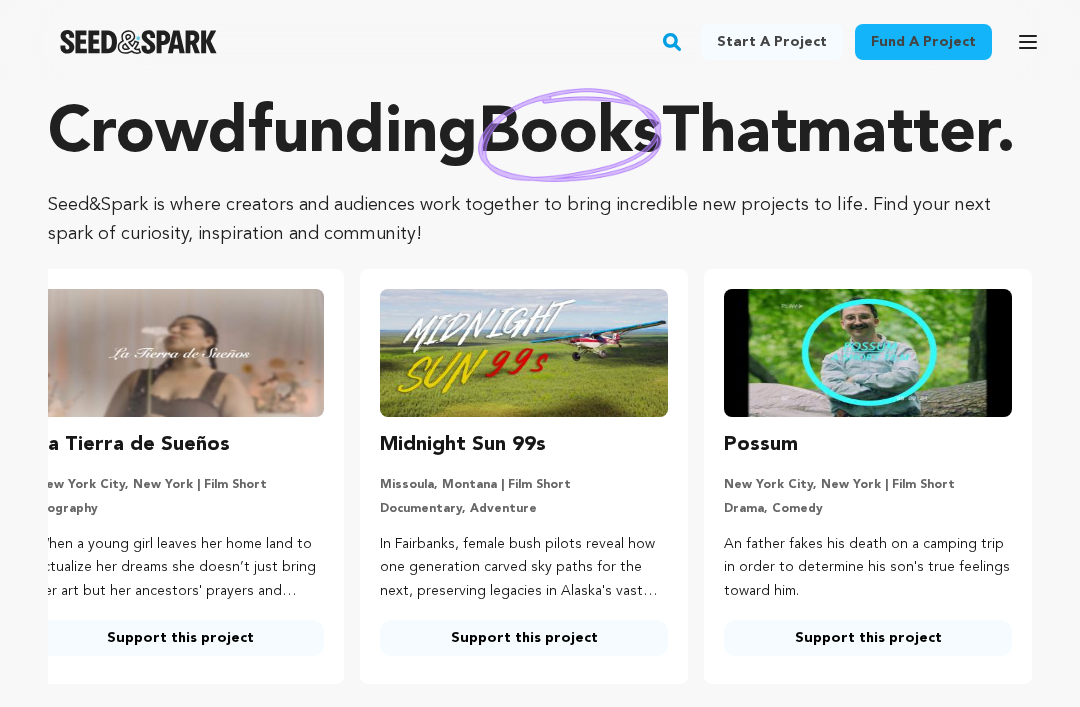click on "Fund a project" at bounding box center [923, 42] 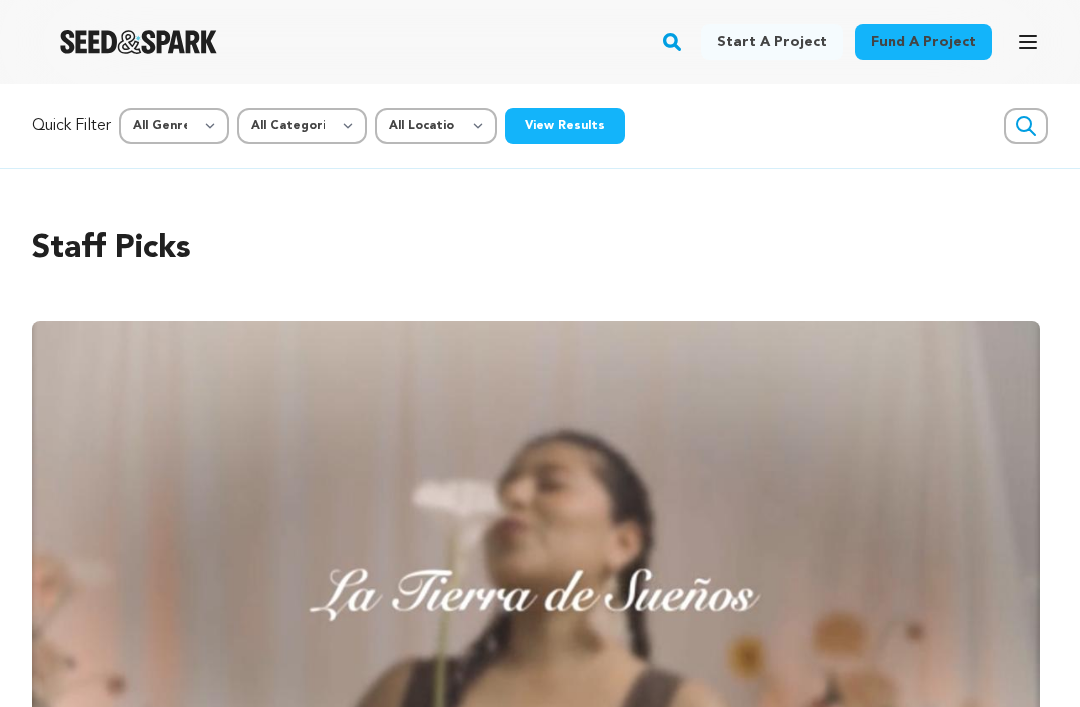 scroll, scrollTop: 0, scrollLeft: 0, axis: both 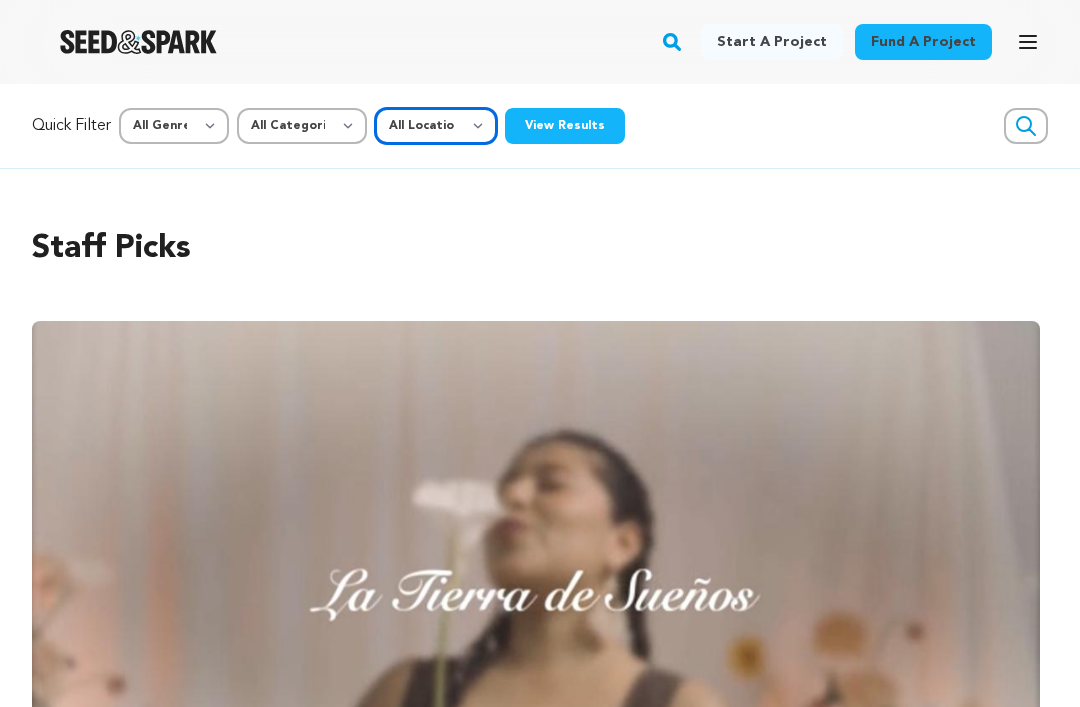 click on "All Location
Everywhere
United States
Canada" at bounding box center [436, 126] 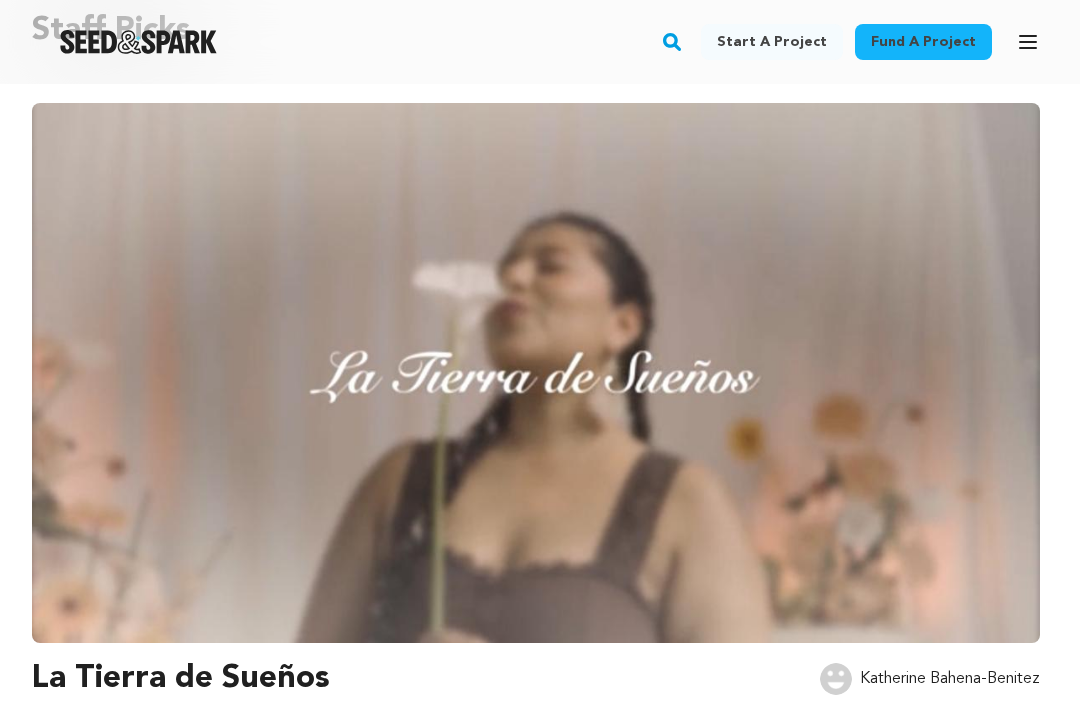 scroll, scrollTop: 215, scrollLeft: 0, axis: vertical 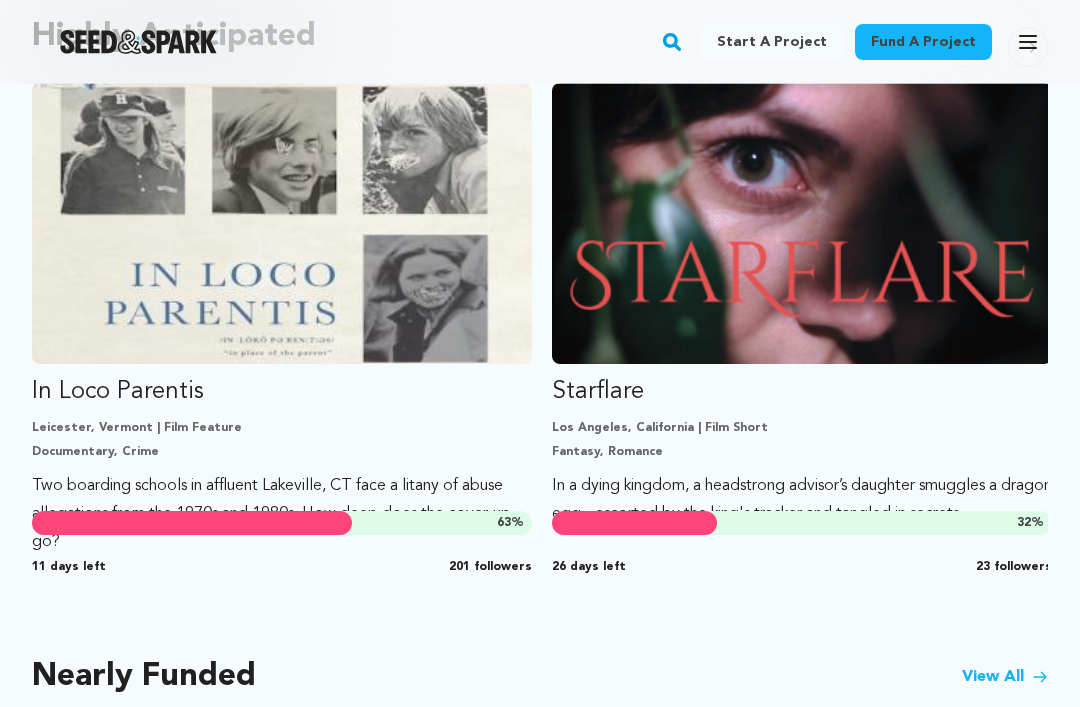 click on "In Loco Parentis
Leicester, Vermont | Film Feature
Documentary, Crime
Two boarding schools in affluent Lakeville, CT face a litany of abuse allegations from the 1970s and 1980s. How deep does the cover-up go?
63 %
11 days left
201 followers" at bounding box center (282, 319) 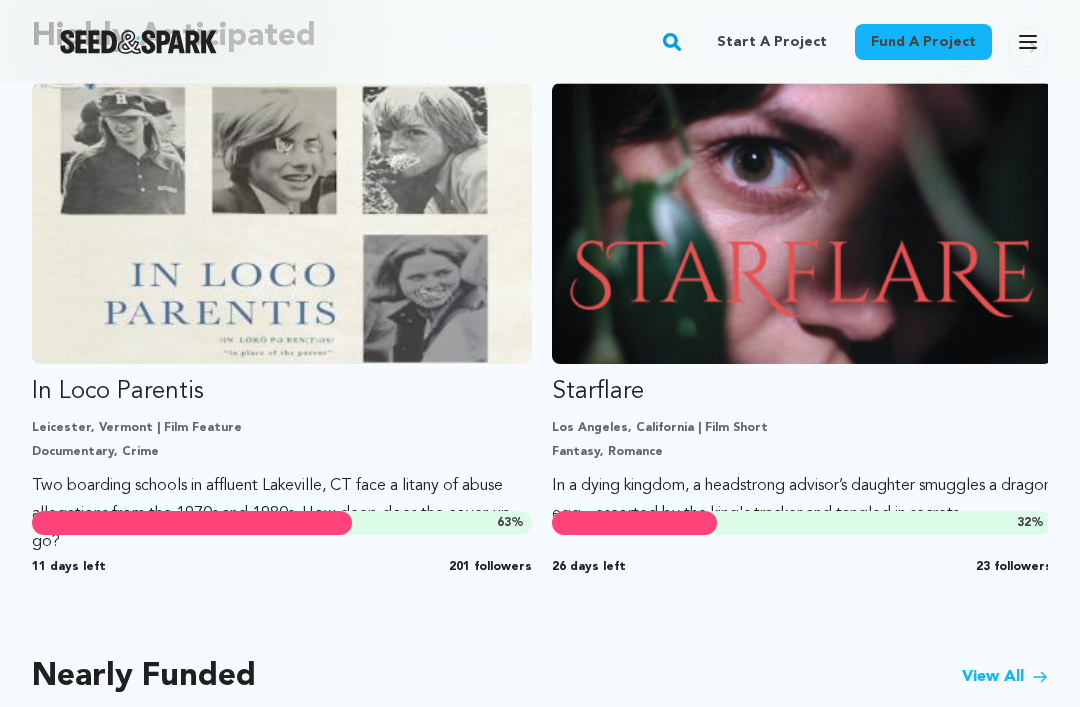 scroll, scrollTop: 1278, scrollLeft: 0, axis: vertical 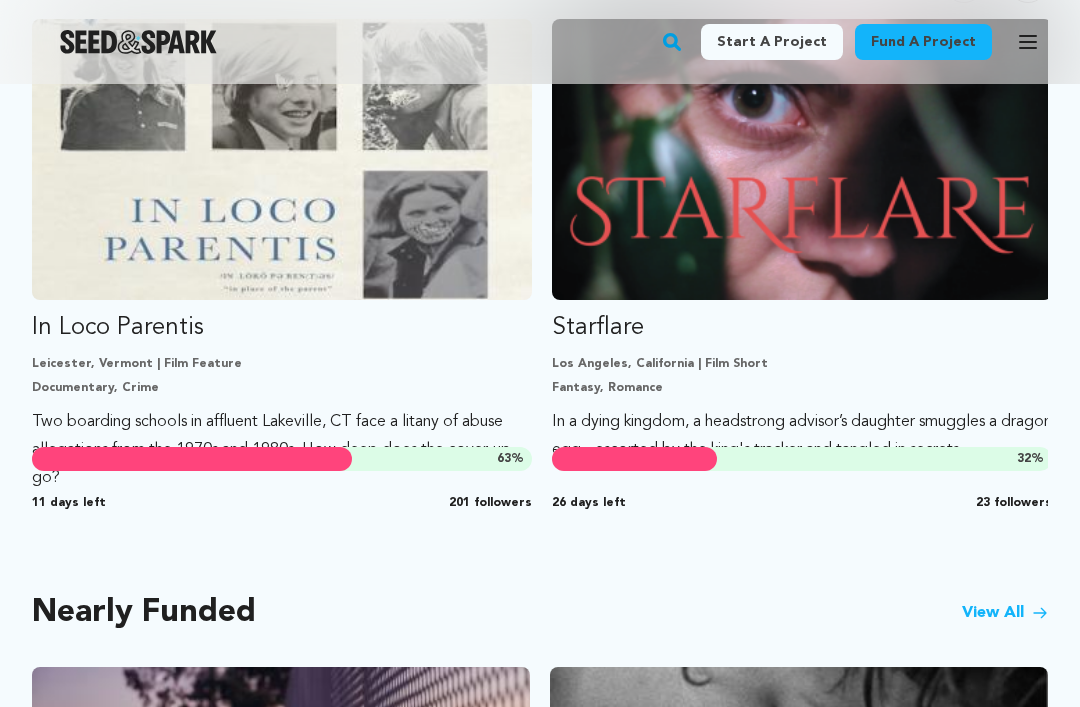 click at bounding box center [802, 159] 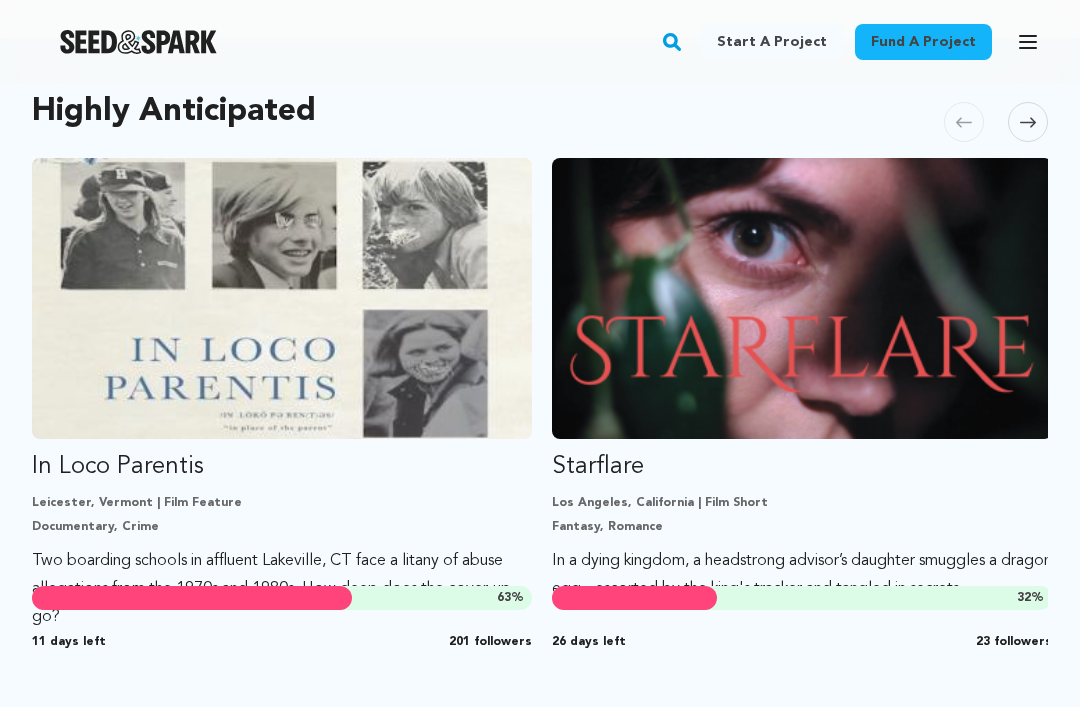 scroll, scrollTop: 1108, scrollLeft: 0, axis: vertical 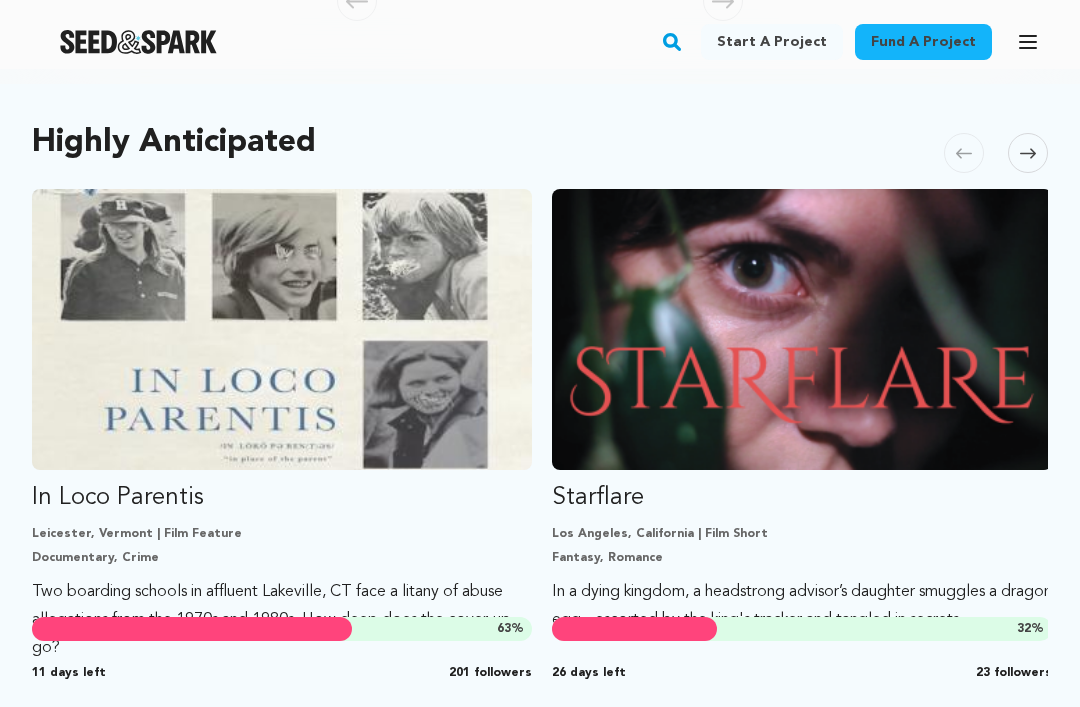 click on "Starflare
Los Angeles, California | Film Short
Fantasy, Romance
In a dying kingdom, a headstrong advisor’s daughter smuggles a dragon egg - escorted by the king's tracker and tangled in secrets.
32 %
26 days left
23 followers" at bounding box center [802, 411] 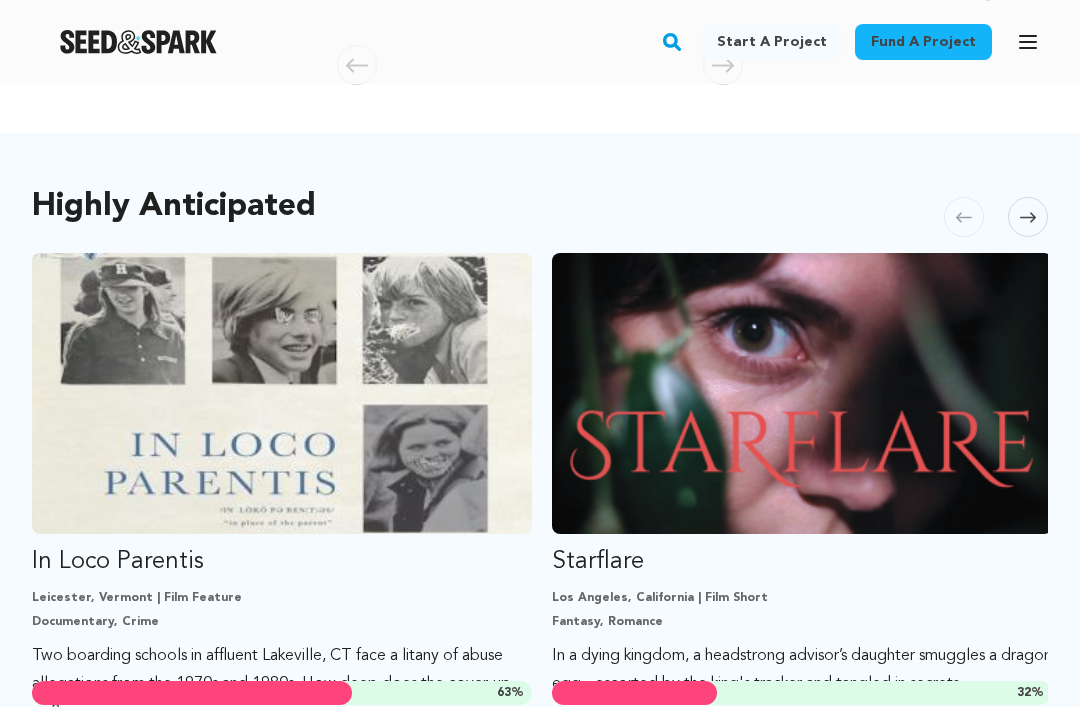 scroll, scrollTop: 1083, scrollLeft: 0, axis: vertical 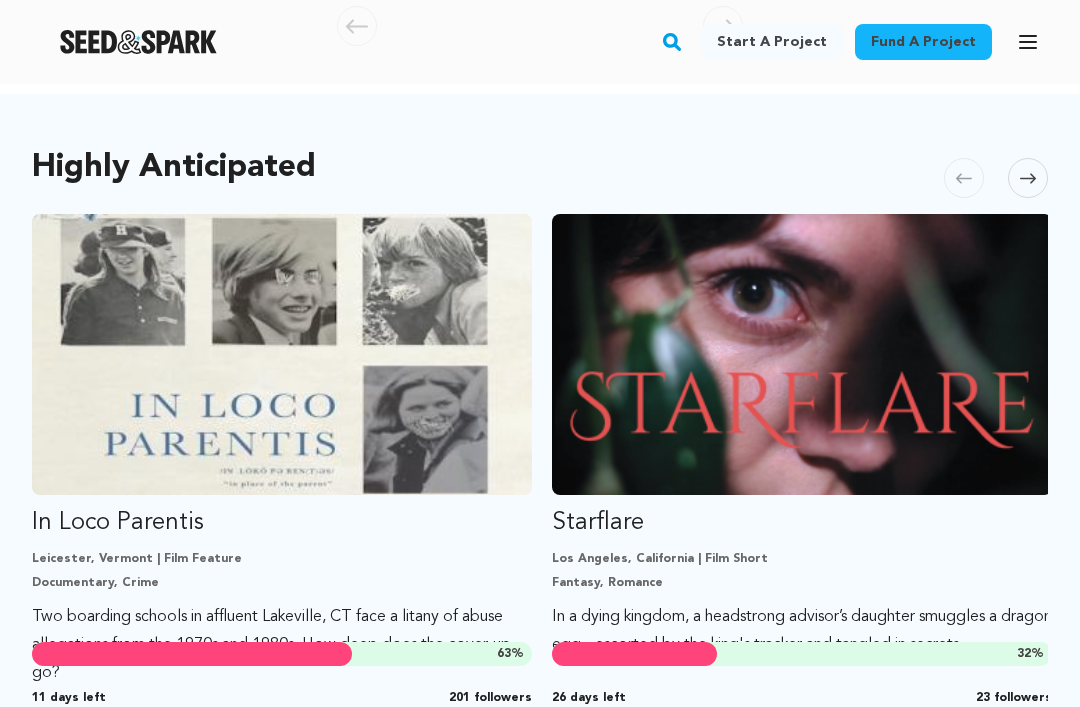 click at bounding box center [282, 354] 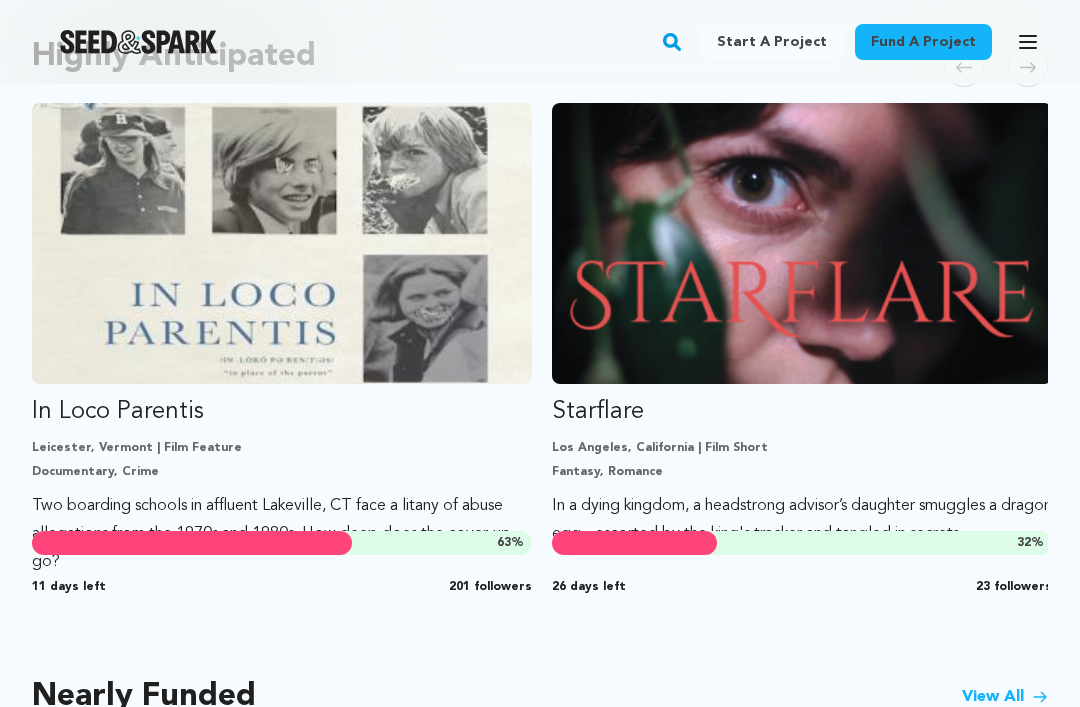 scroll, scrollTop: 1147, scrollLeft: 0, axis: vertical 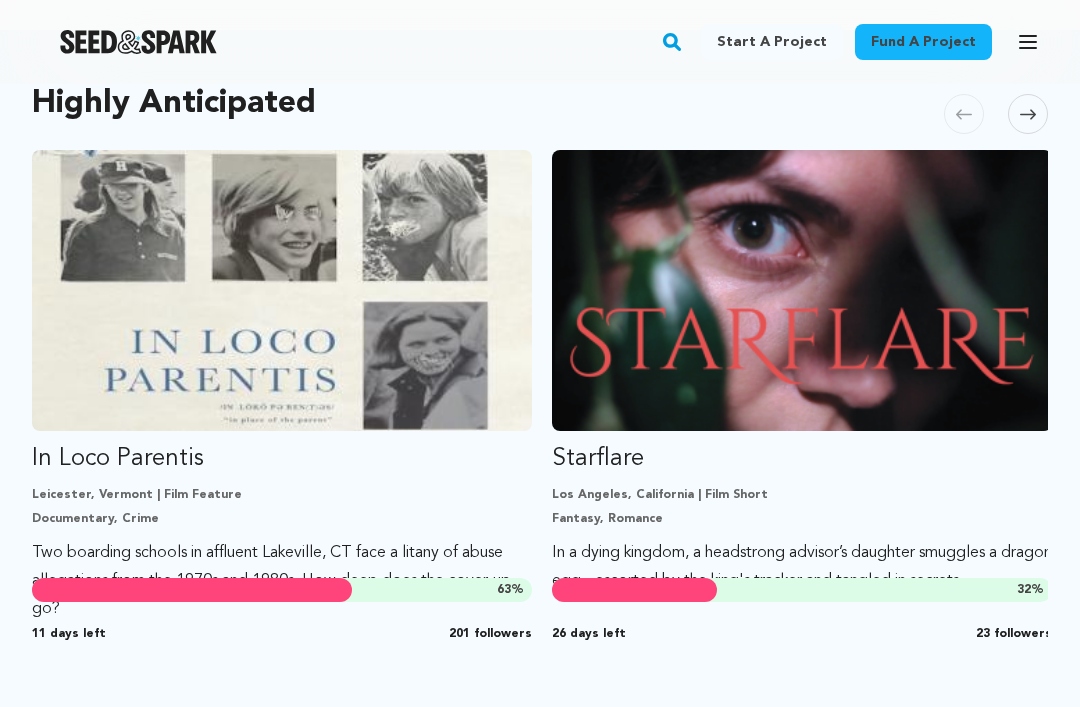click on "Fantasy, Romance" at bounding box center [802, 519] 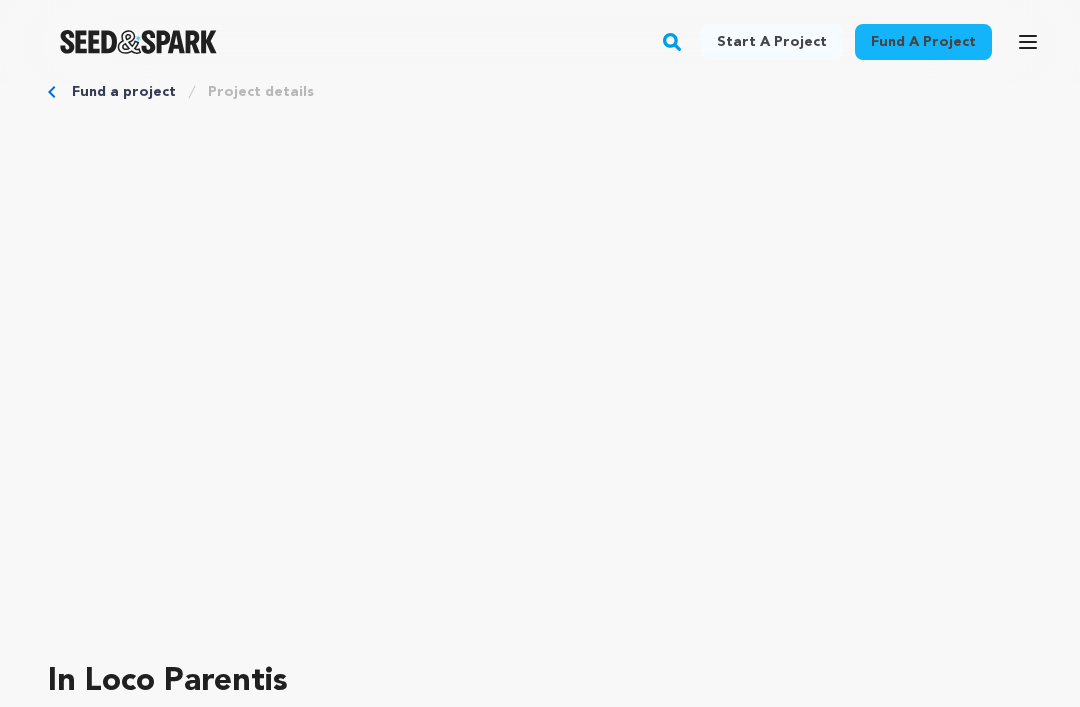 scroll, scrollTop: 0, scrollLeft: 0, axis: both 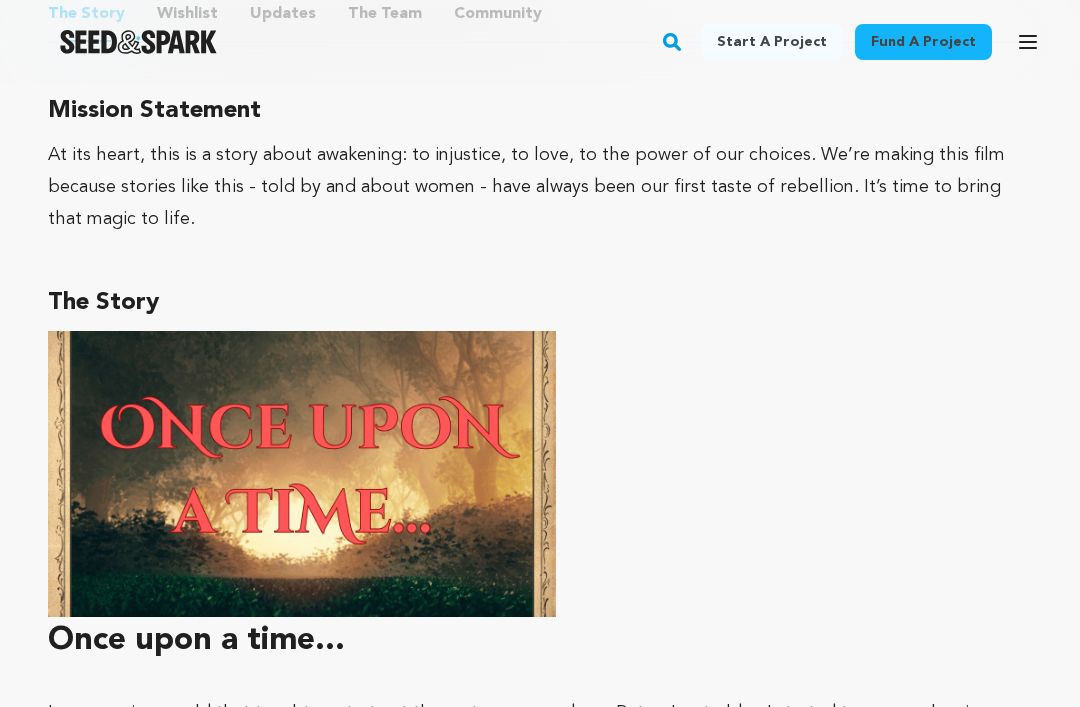 click at bounding box center [540, 474] 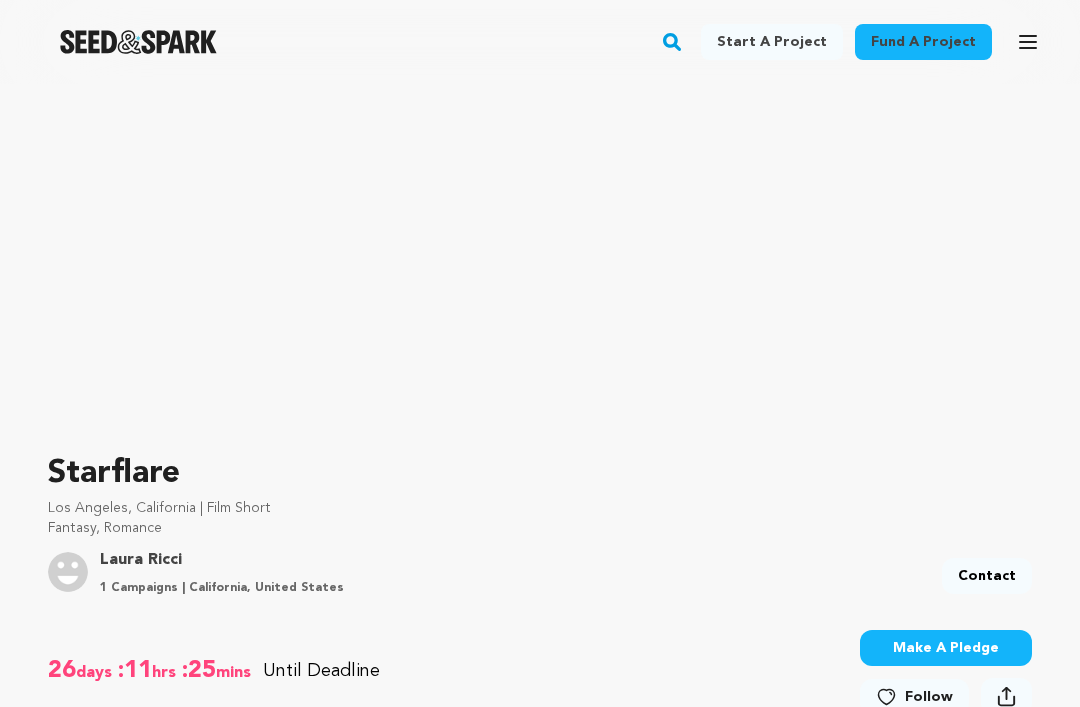 scroll, scrollTop: 204, scrollLeft: 0, axis: vertical 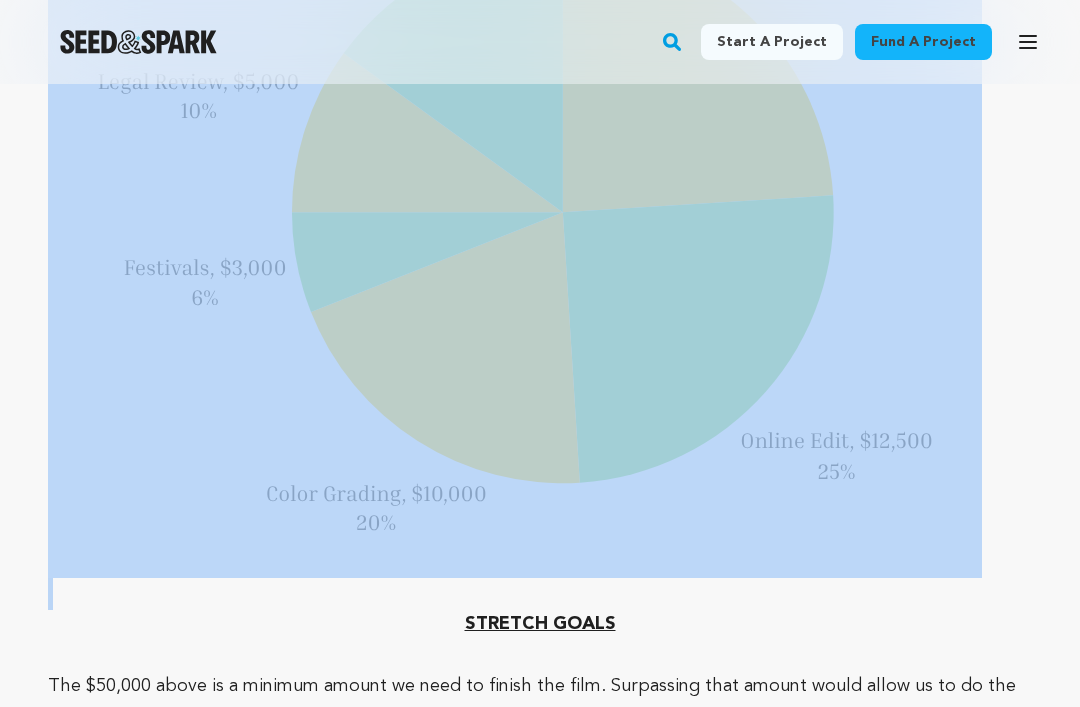 click on "STRETCH GOALS" at bounding box center [540, 624] 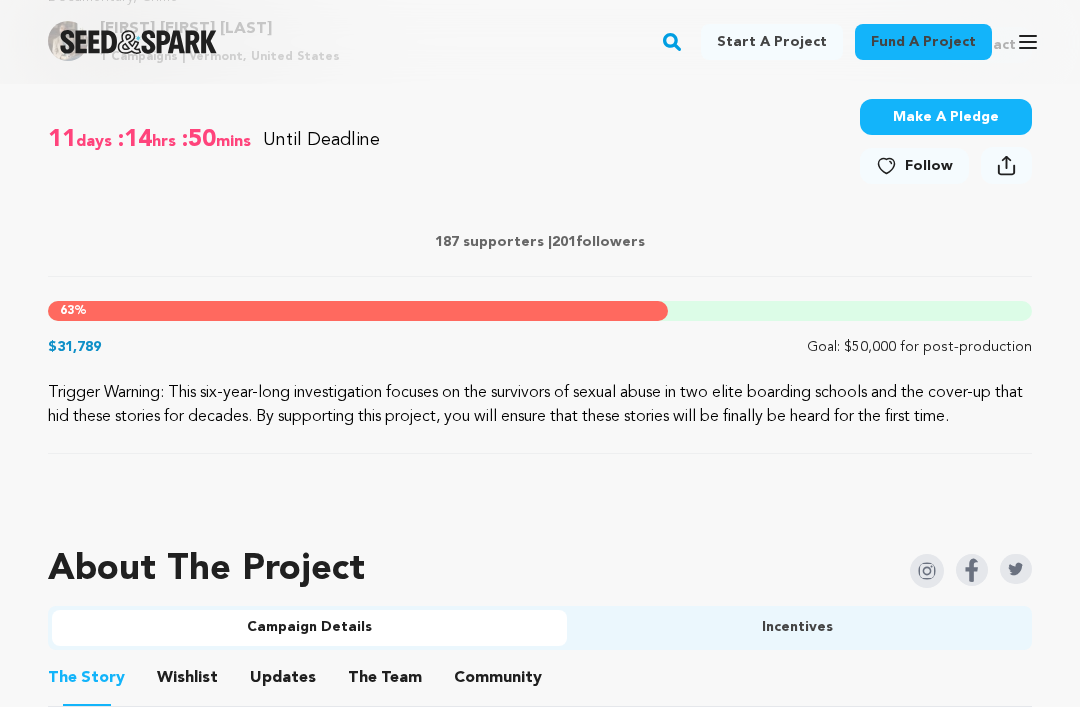 scroll, scrollTop: 757, scrollLeft: 0, axis: vertical 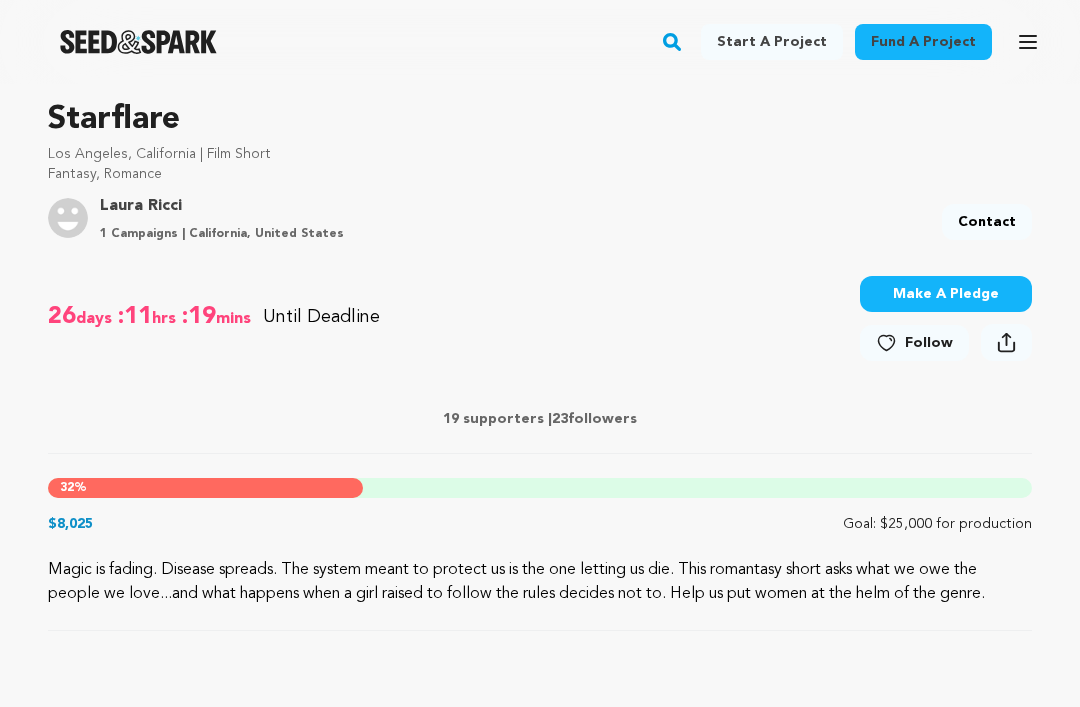 click 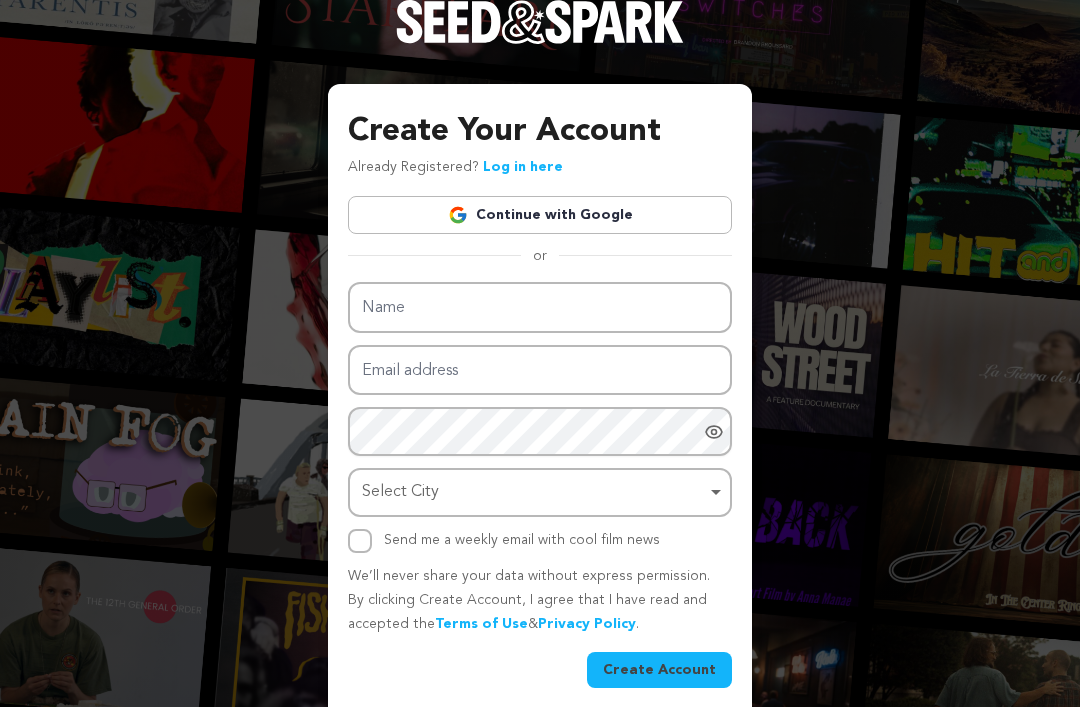 scroll, scrollTop: 0, scrollLeft: 0, axis: both 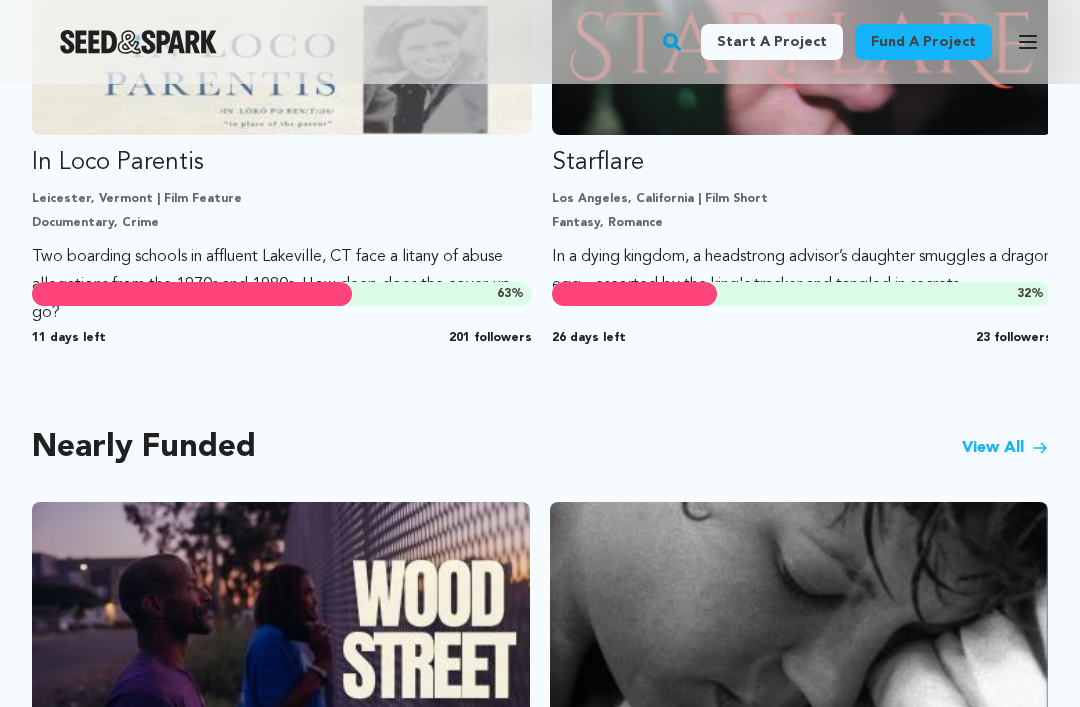 click on "View All" at bounding box center (1005, 448) 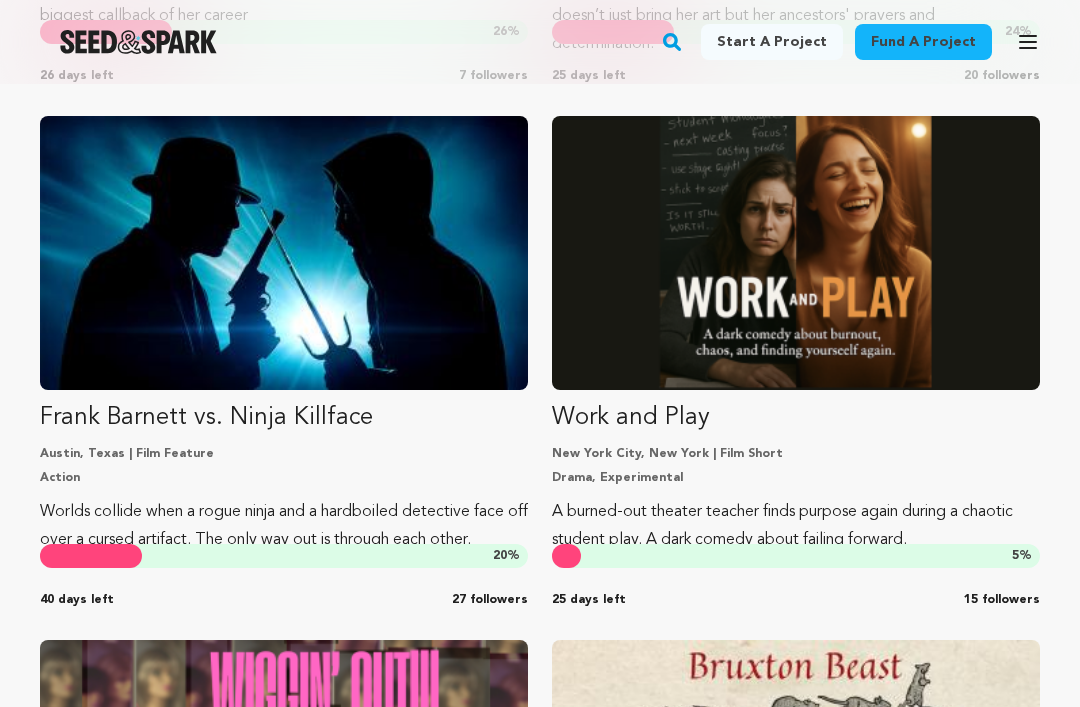 scroll, scrollTop: 4550, scrollLeft: 0, axis: vertical 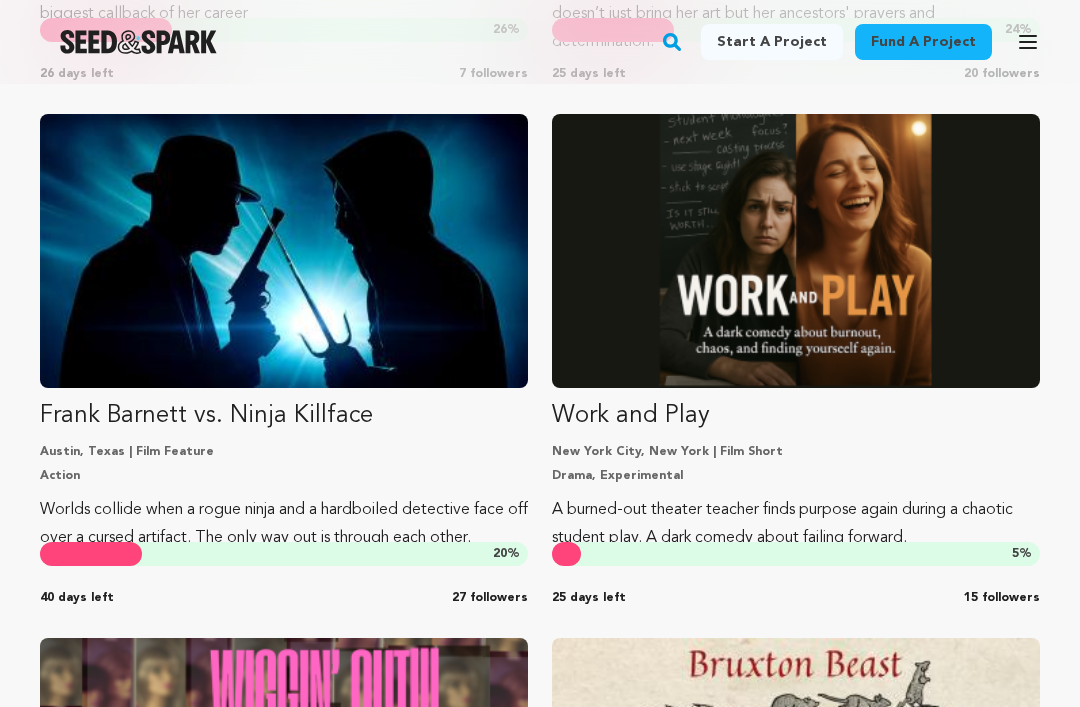 click on "[CITY], [STATE] | Film Short
Drama, Experimental
A burned-out theater teacher finds purpose again during a chaotic student play. A dark comedy about failing forward.
5 %
25 days left
15 followers" at bounding box center [796, 333] 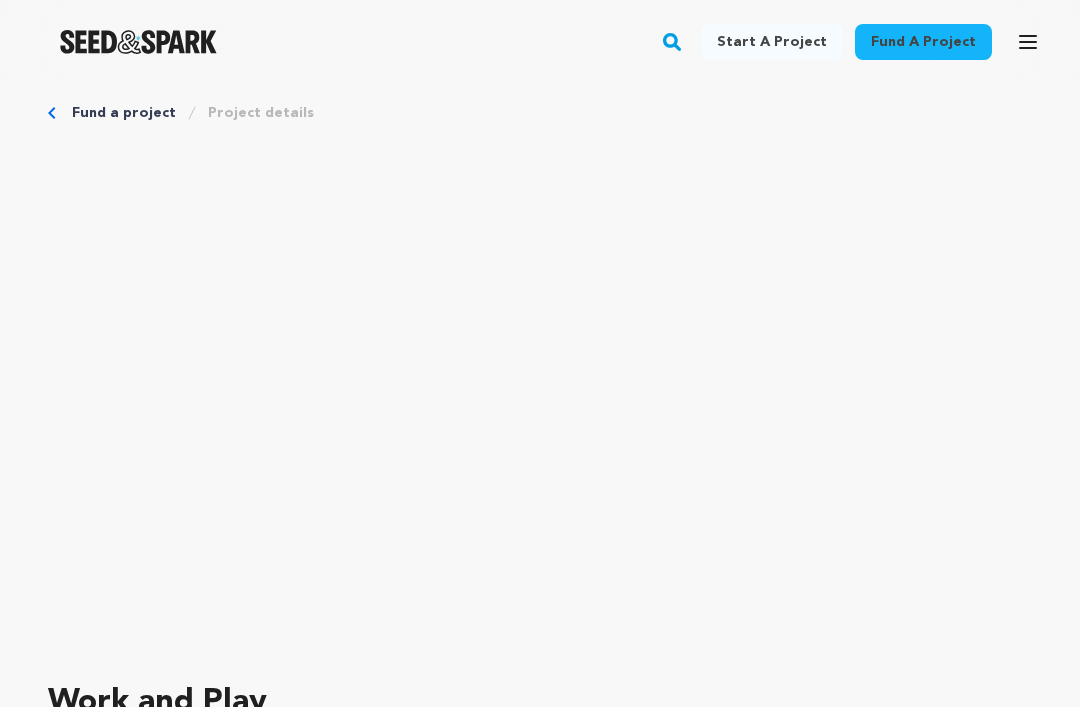 scroll, scrollTop: 26, scrollLeft: 0, axis: vertical 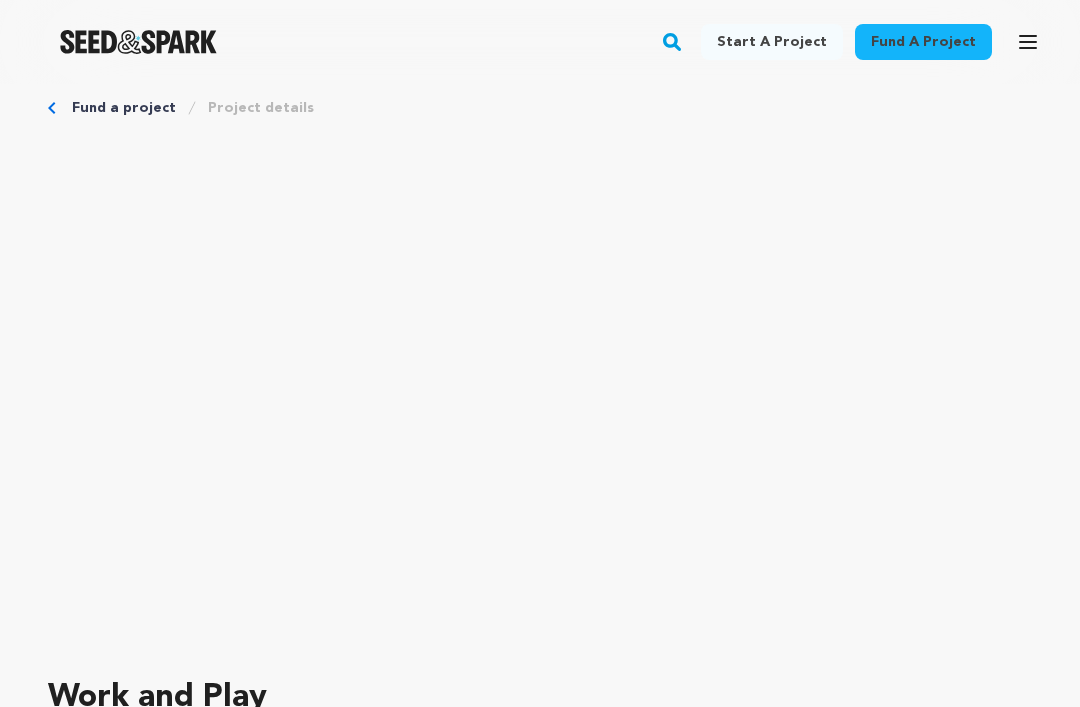 click on "Fund a project
Project details" at bounding box center (540, 108) 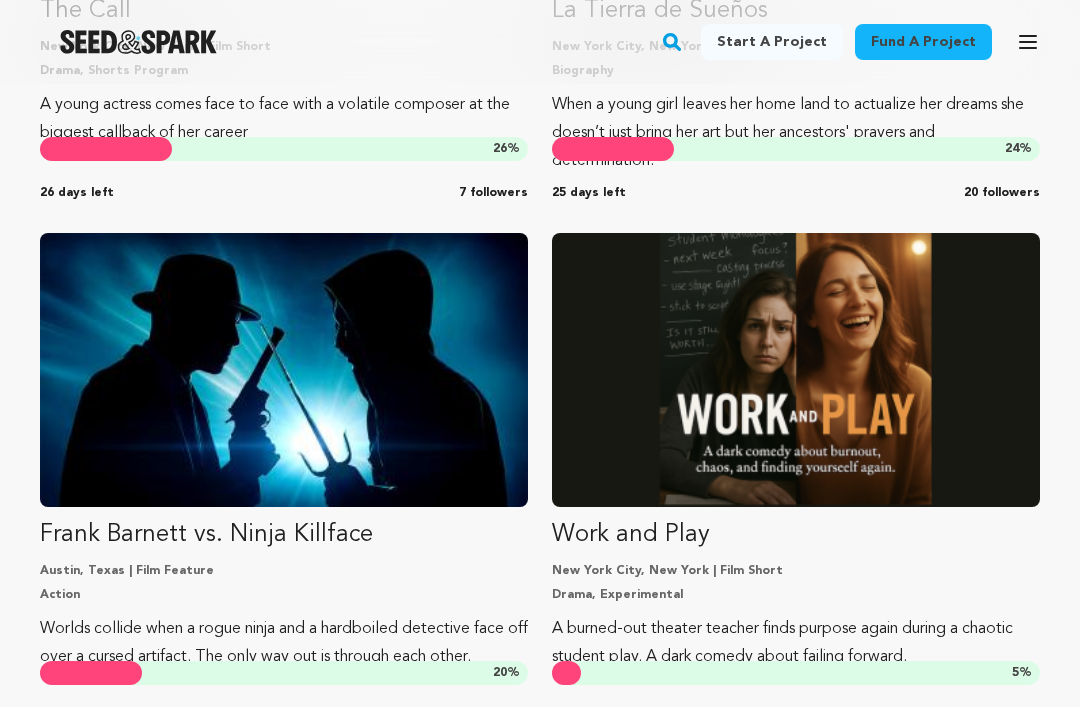 scroll, scrollTop: 4431, scrollLeft: 0, axis: vertical 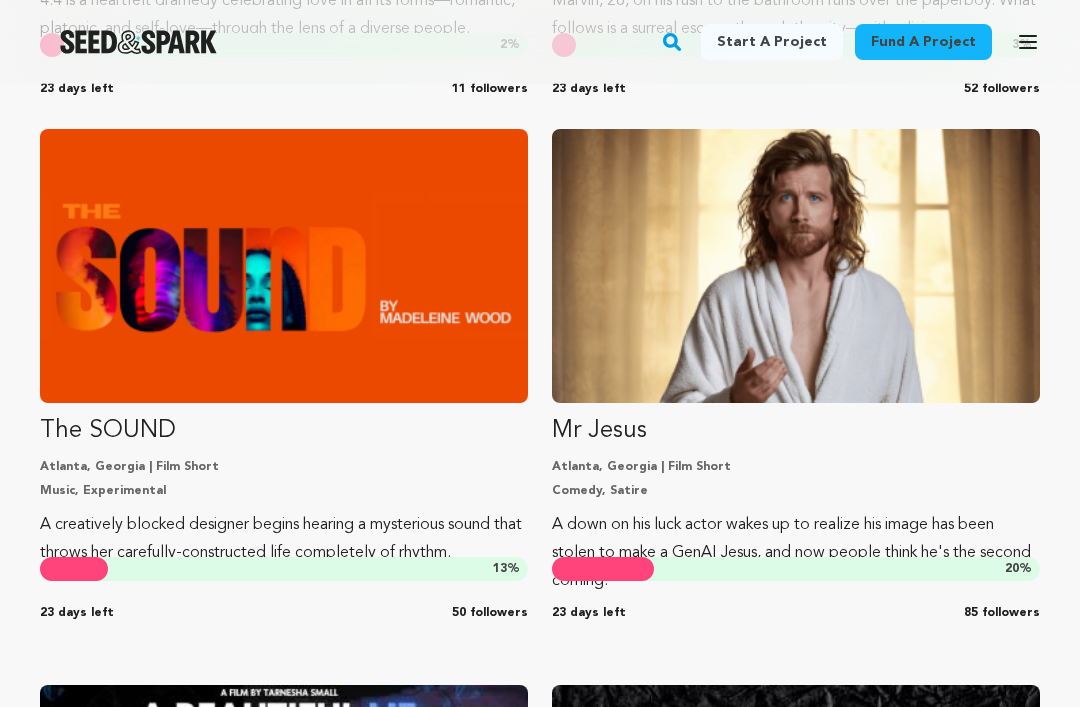click at bounding box center [796, 266] 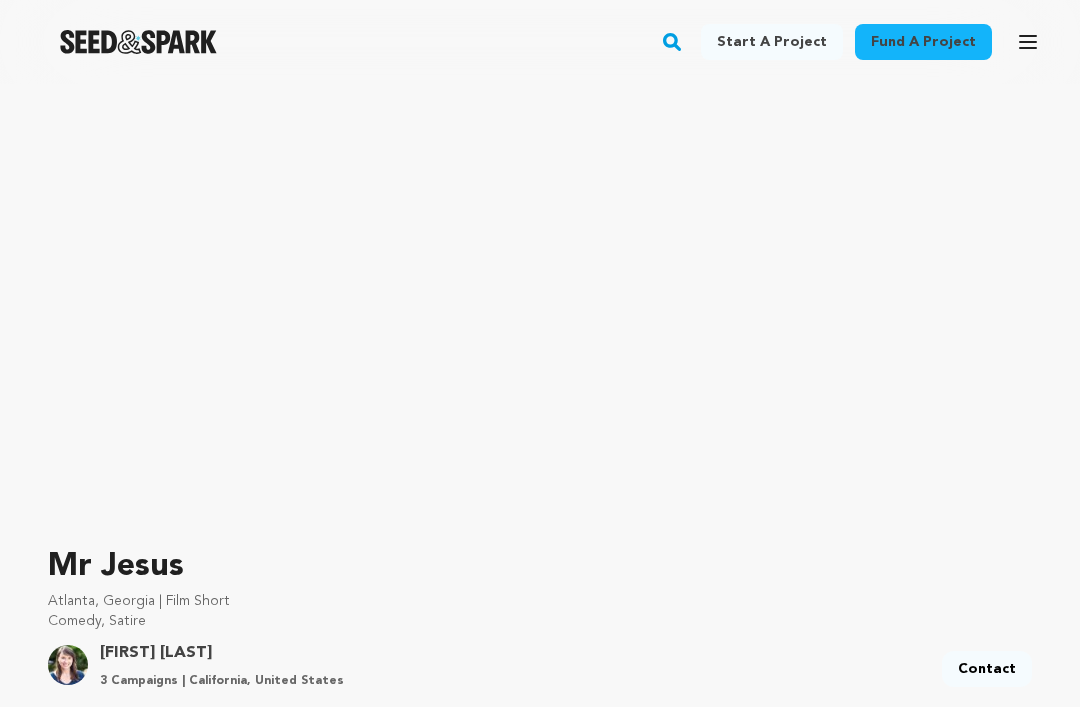 scroll, scrollTop: 153, scrollLeft: 0, axis: vertical 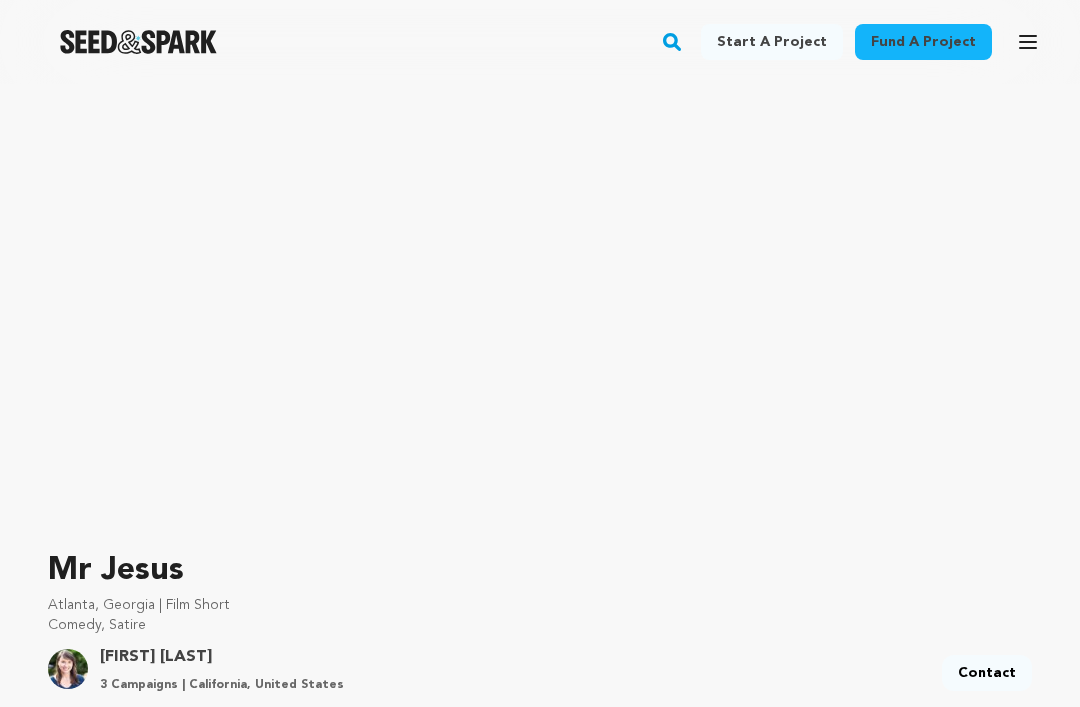 click on "Fund a project
Project details
Mr [LAST]
Atlanta, Georgia |                                 Film Short
Comedy,
Satire
Mr [LAST]" at bounding box center [540, 5059] 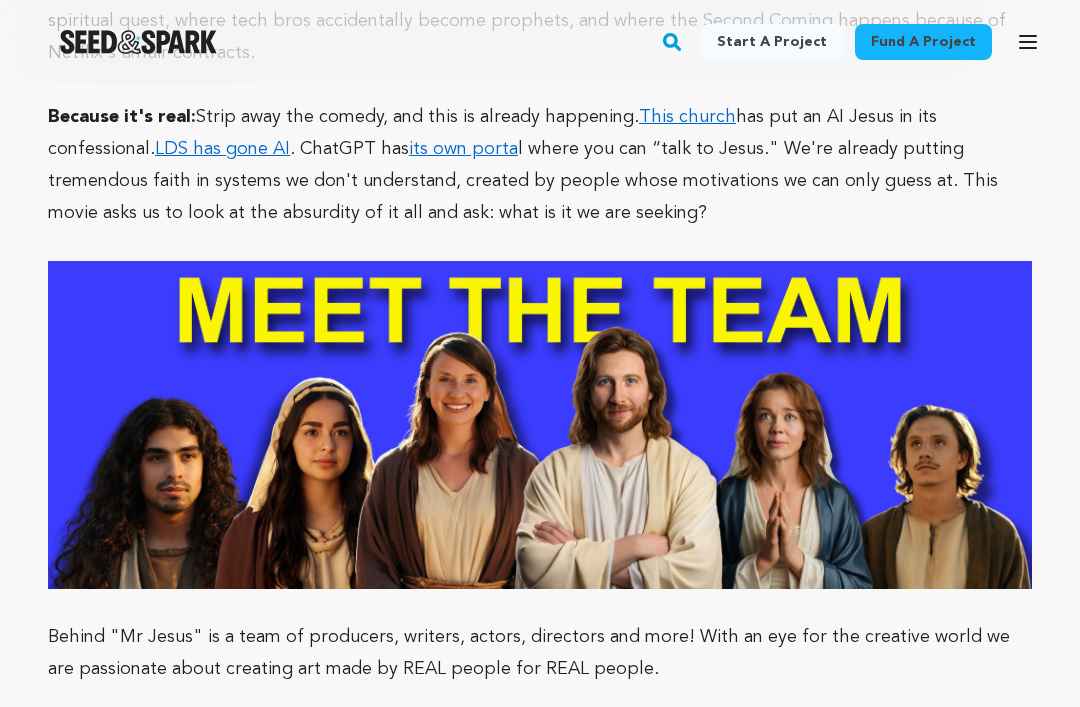 scroll, scrollTop: 4696, scrollLeft: 0, axis: vertical 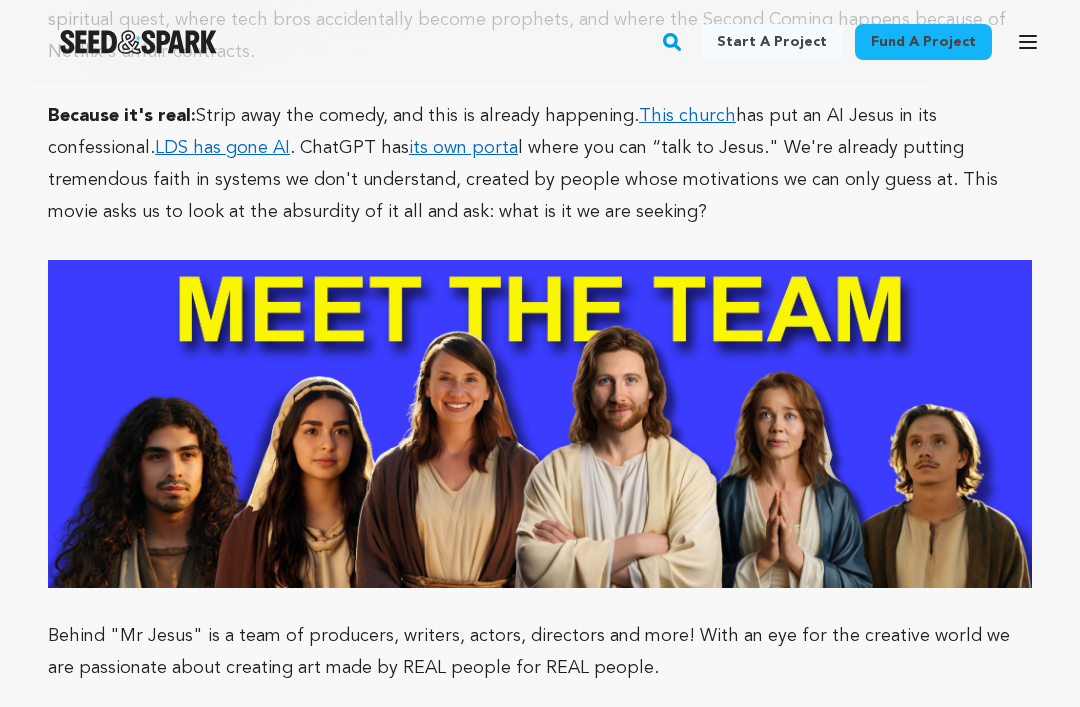 click at bounding box center (540, 424) 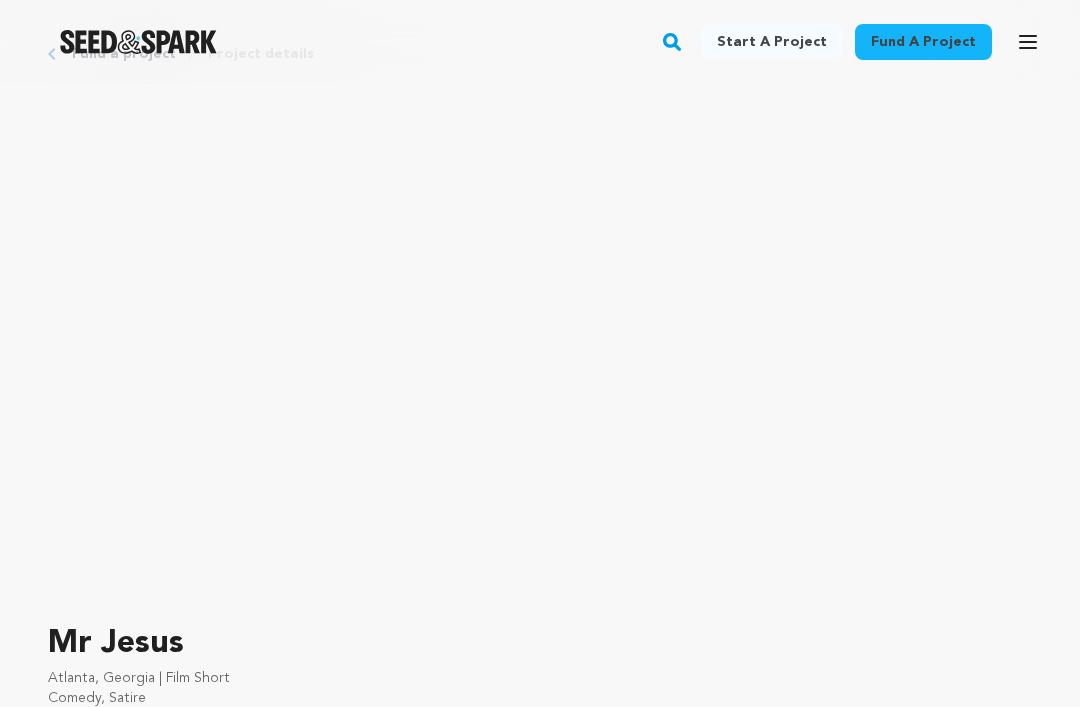scroll, scrollTop: 41, scrollLeft: 0, axis: vertical 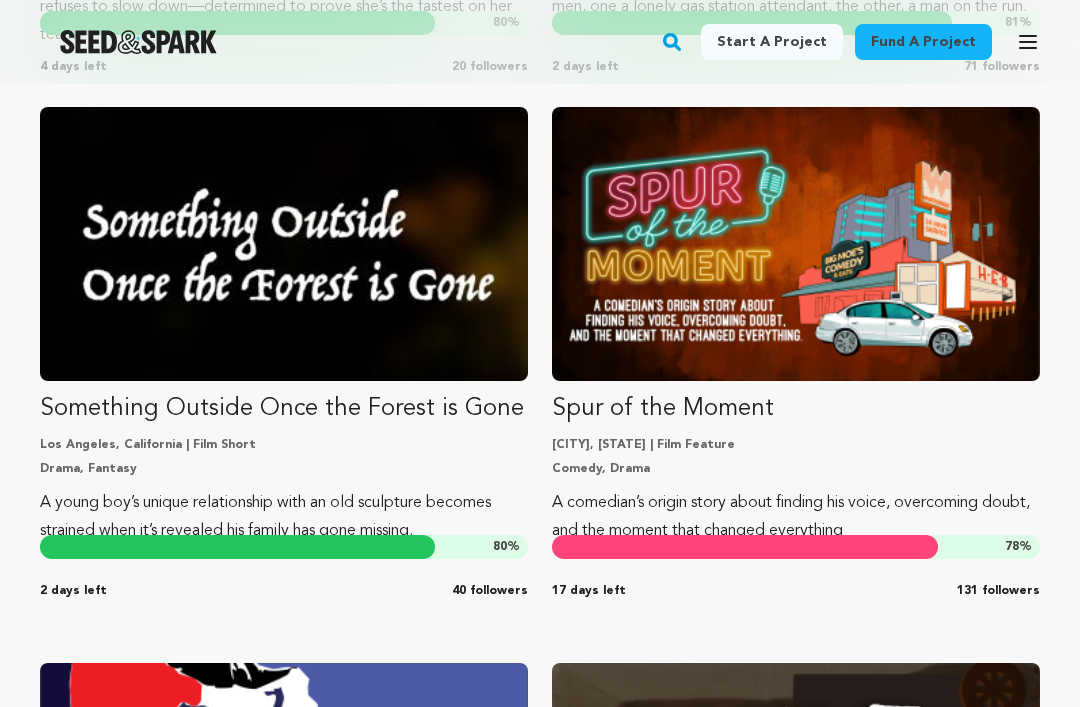click on "Drama, Fantasy" at bounding box center [284, 469] 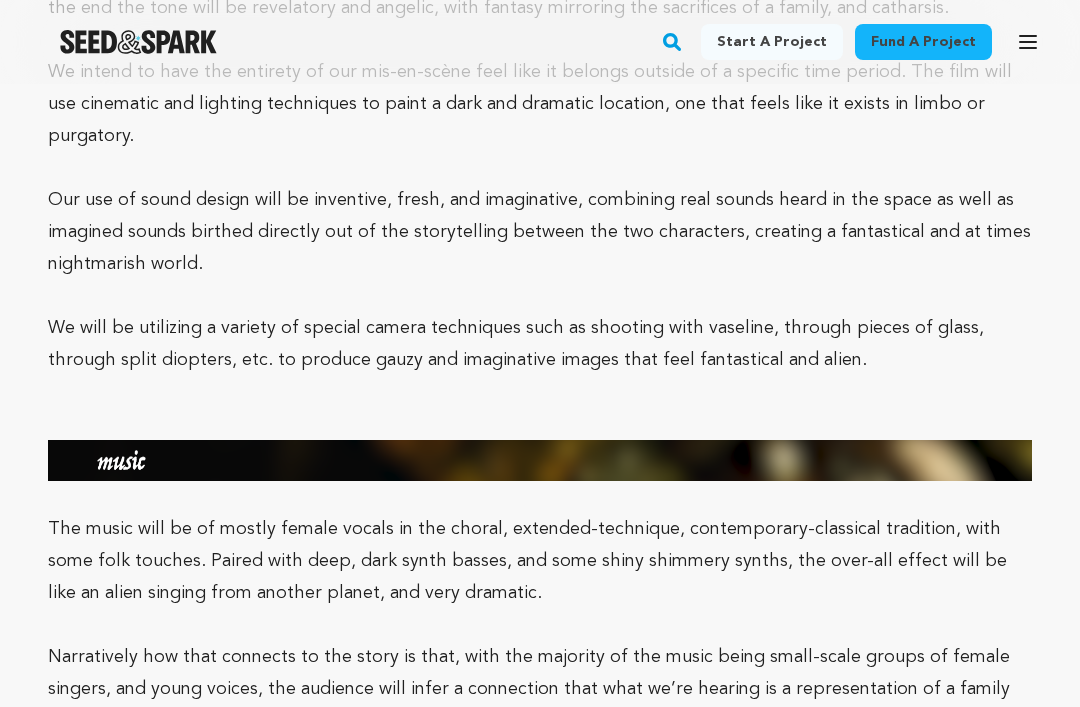 scroll, scrollTop: 4858, scrollLeft: 0, axis: vertical 